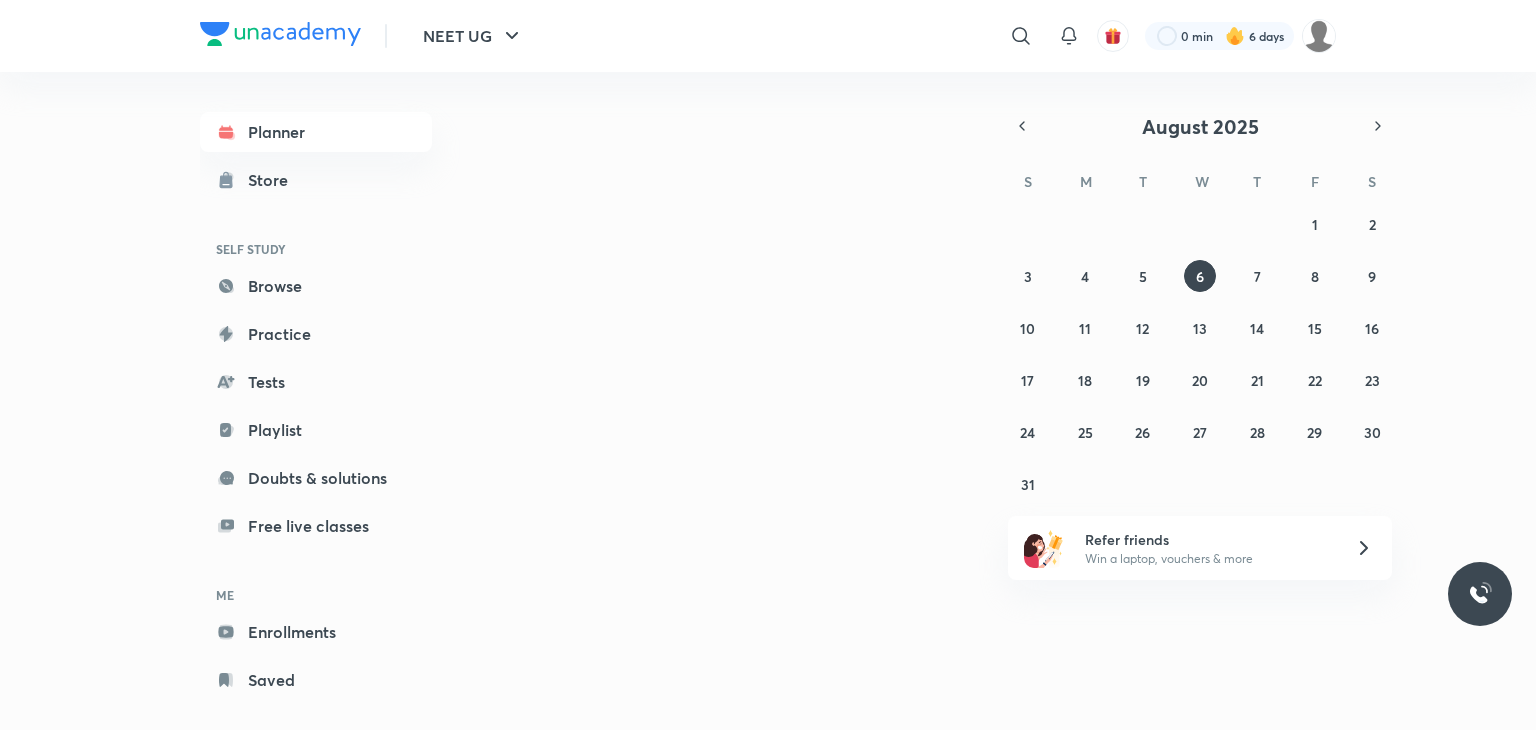 scroll, scrollTop: 0, scrollLeft: 0, axis: both 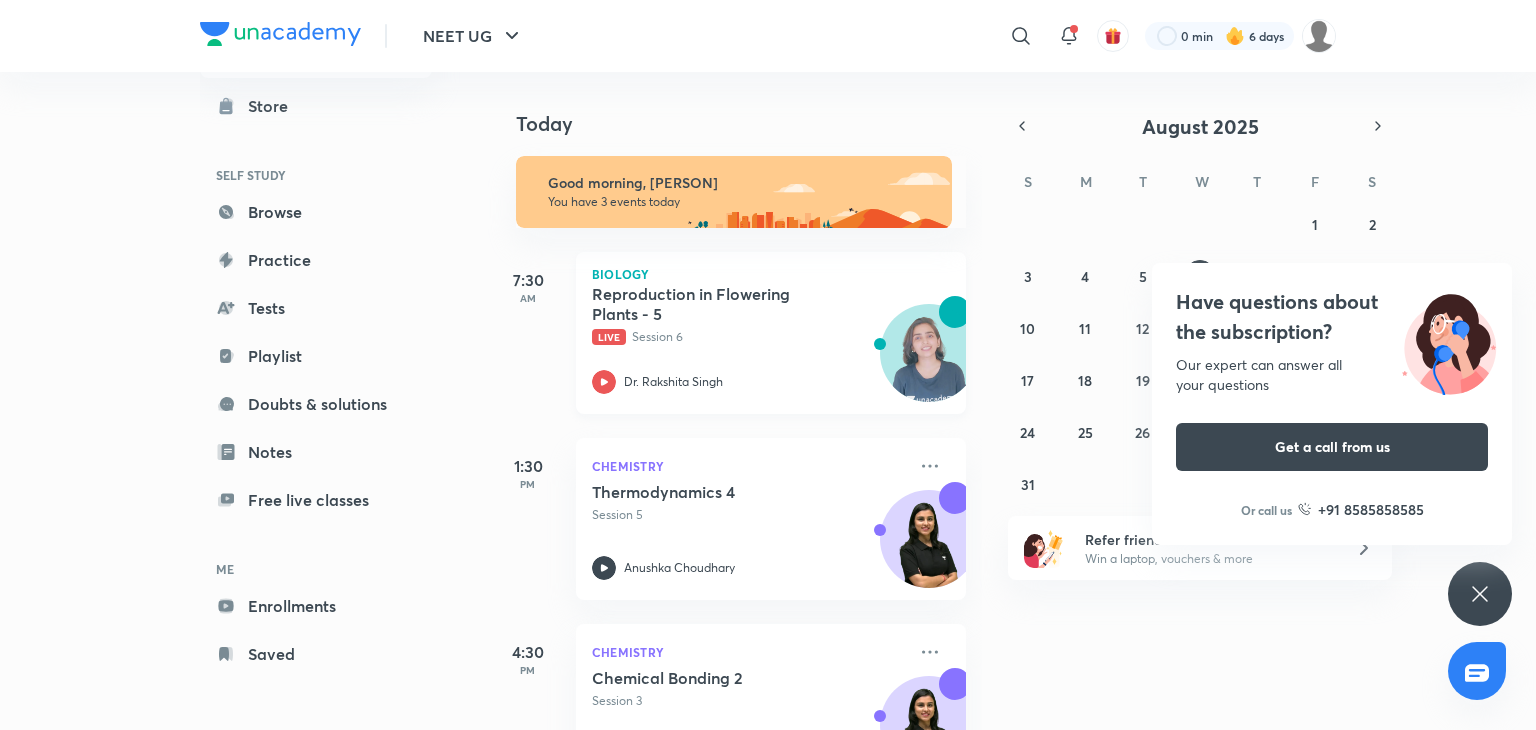 click 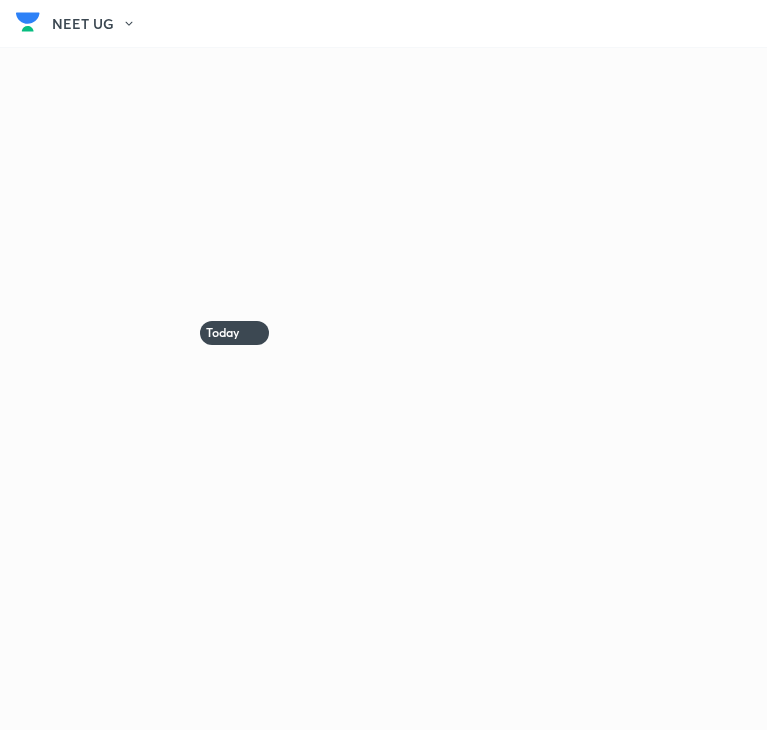 scroll, scrollTop: 0, scrollLeft: 0, axis: both 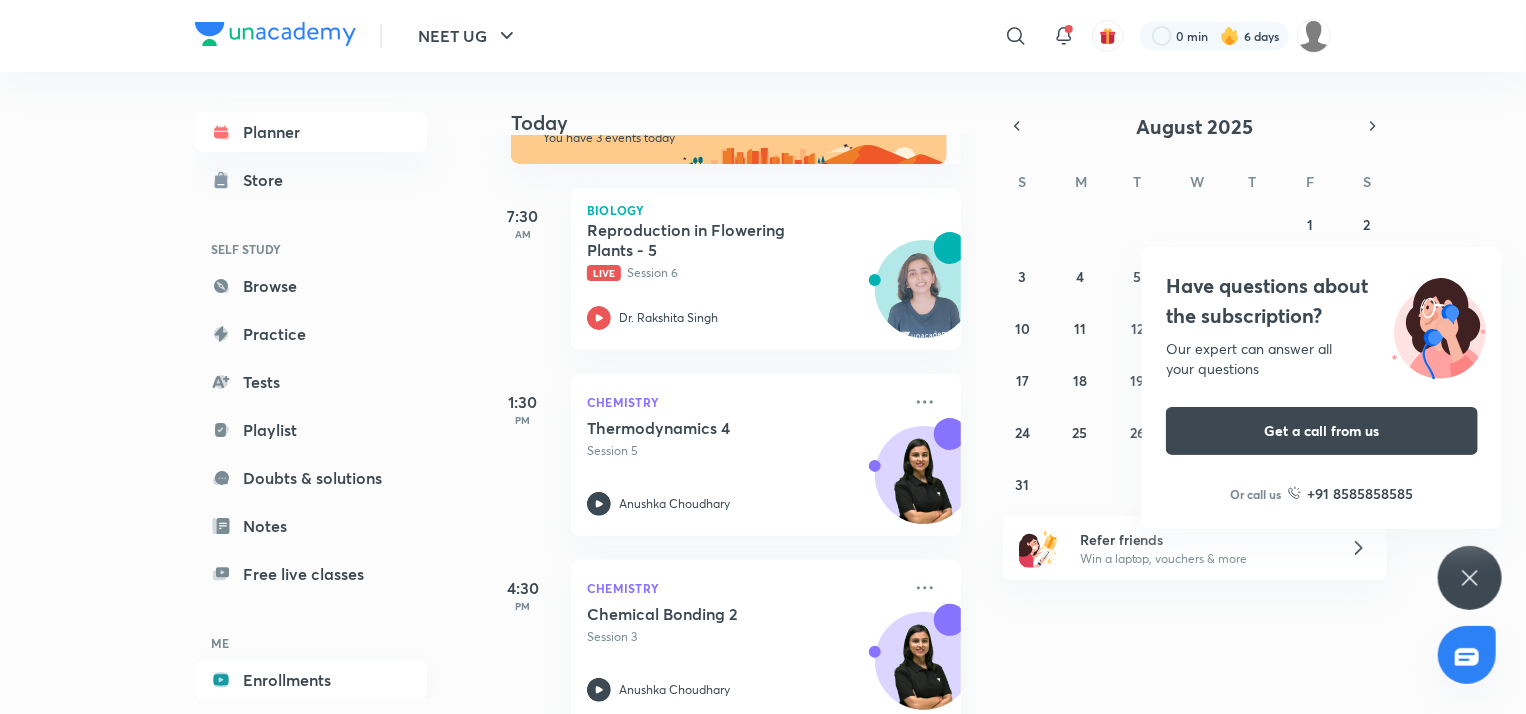 click on "Enrollments" at bounding box center [311, 680] 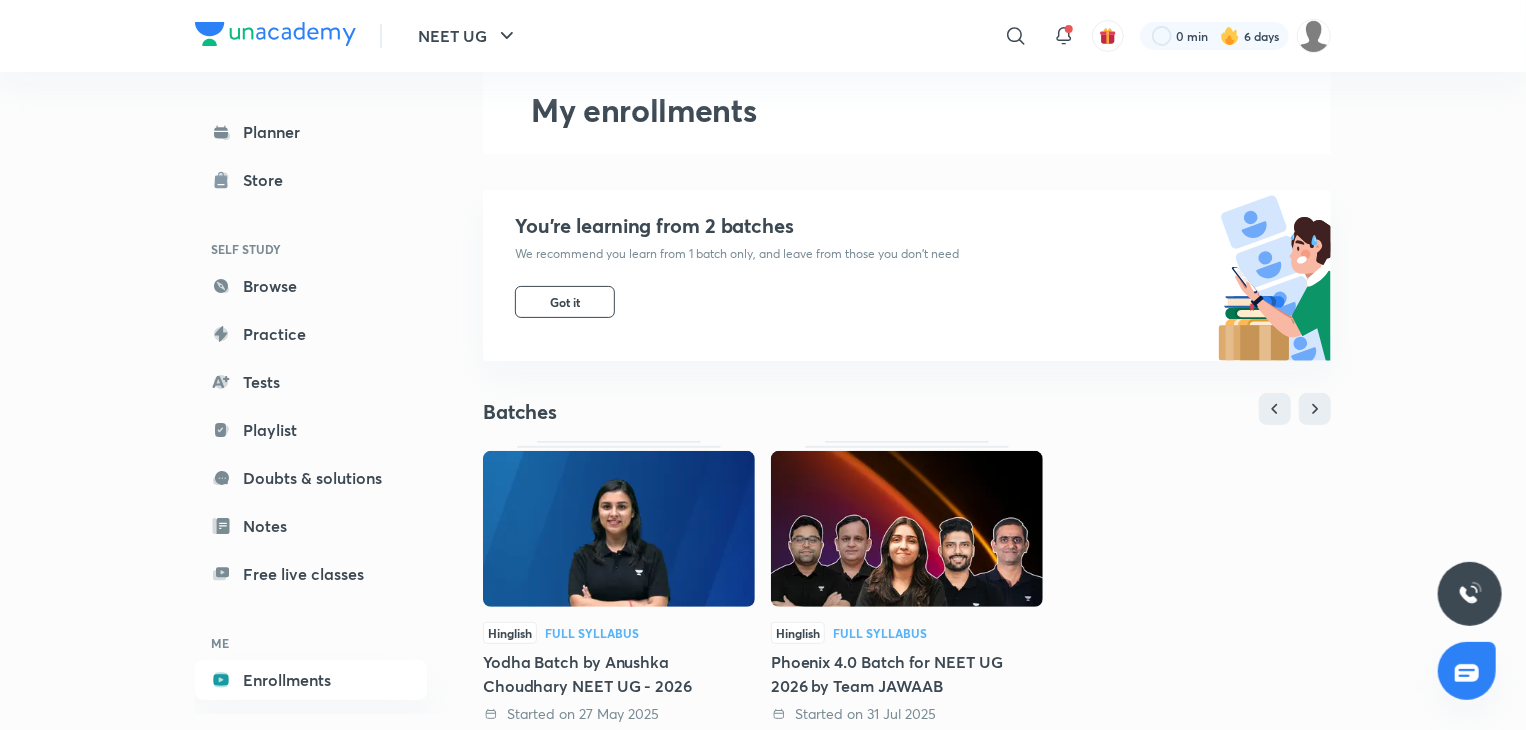 scroll, scrollTop: 131, scrollLeft: 0, axis: vertical 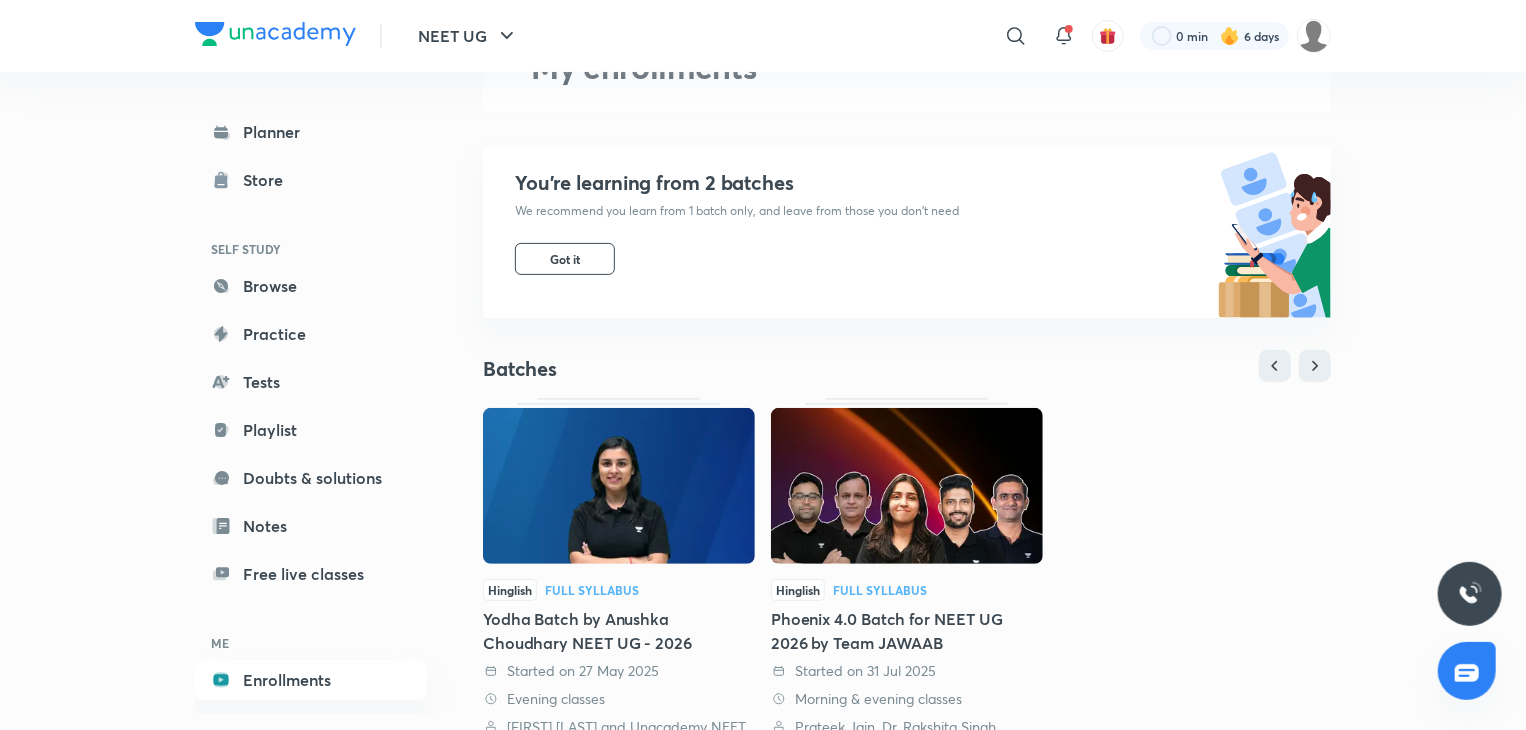 click on "Hinglish Full Syllabus Phoenix 4.0 Batch for NEET UG 2026 by Team JAWAAB   Started on 31 Jul 2025   Morning & evening classes   Prateek Jain, Dr. Rakshita Singh, Ramesh Sharda and 3 more" at bounding box center [907, 668] 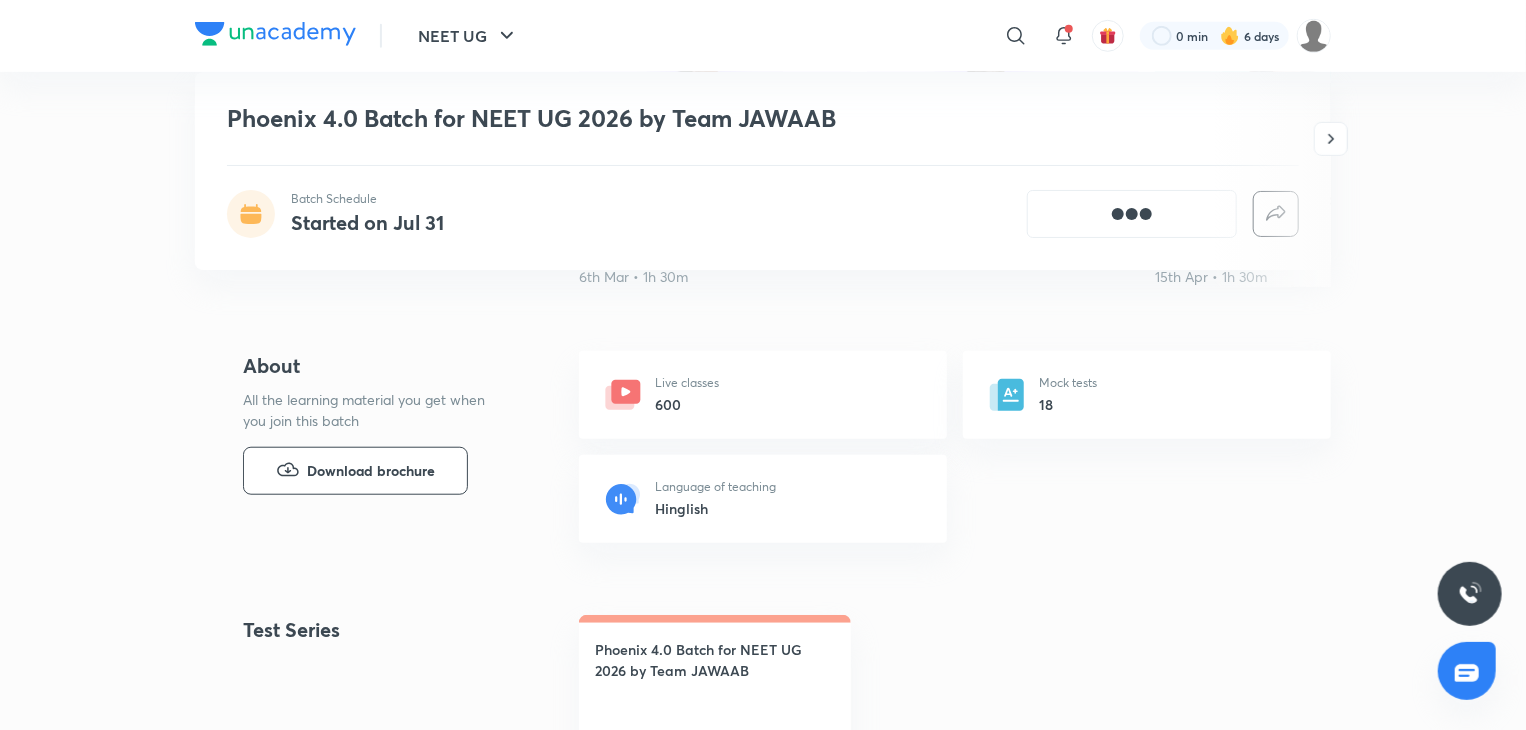 scroll, scrollTop: 668, scrollLeft: 0, axis: vertical 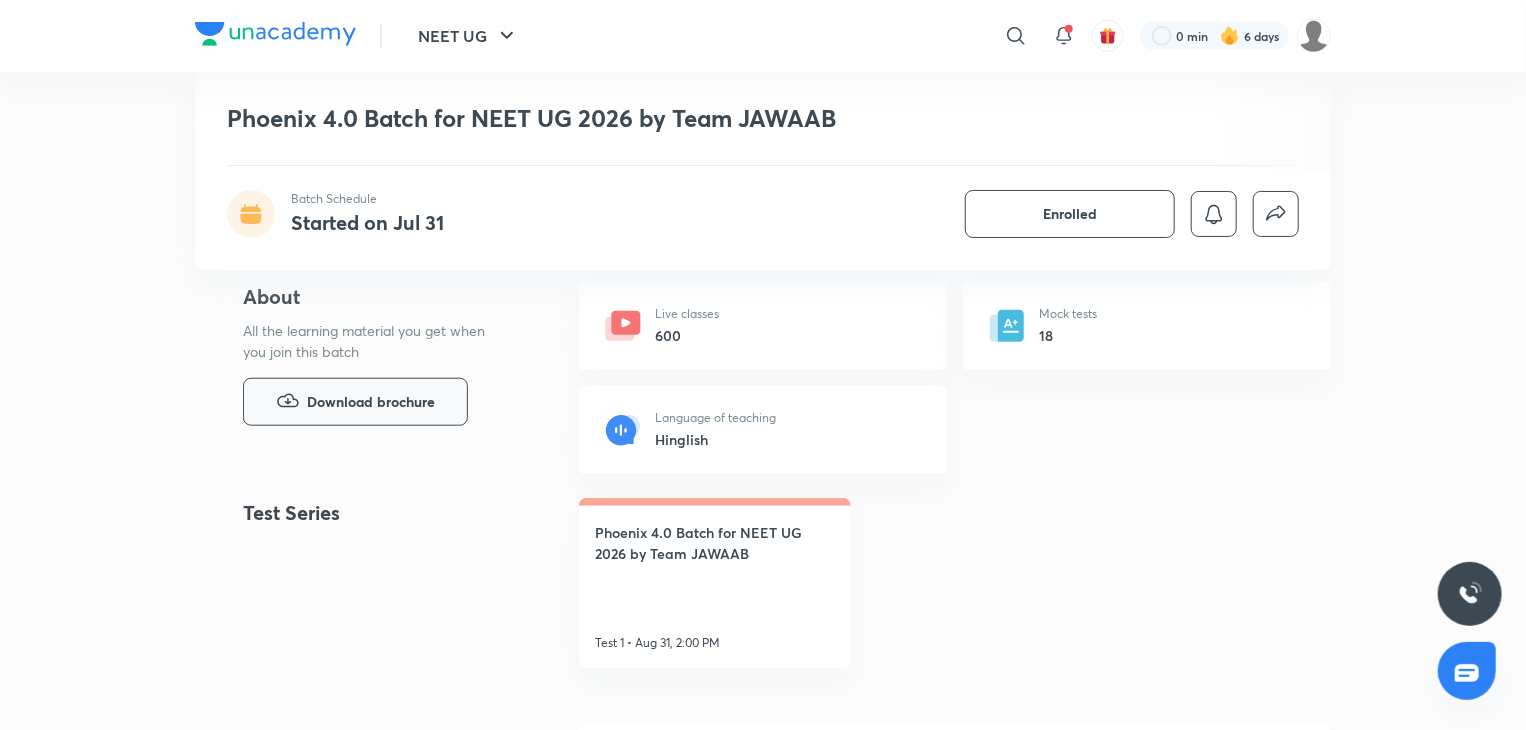 click on "Download brochure" at bounding box center [355, 402] 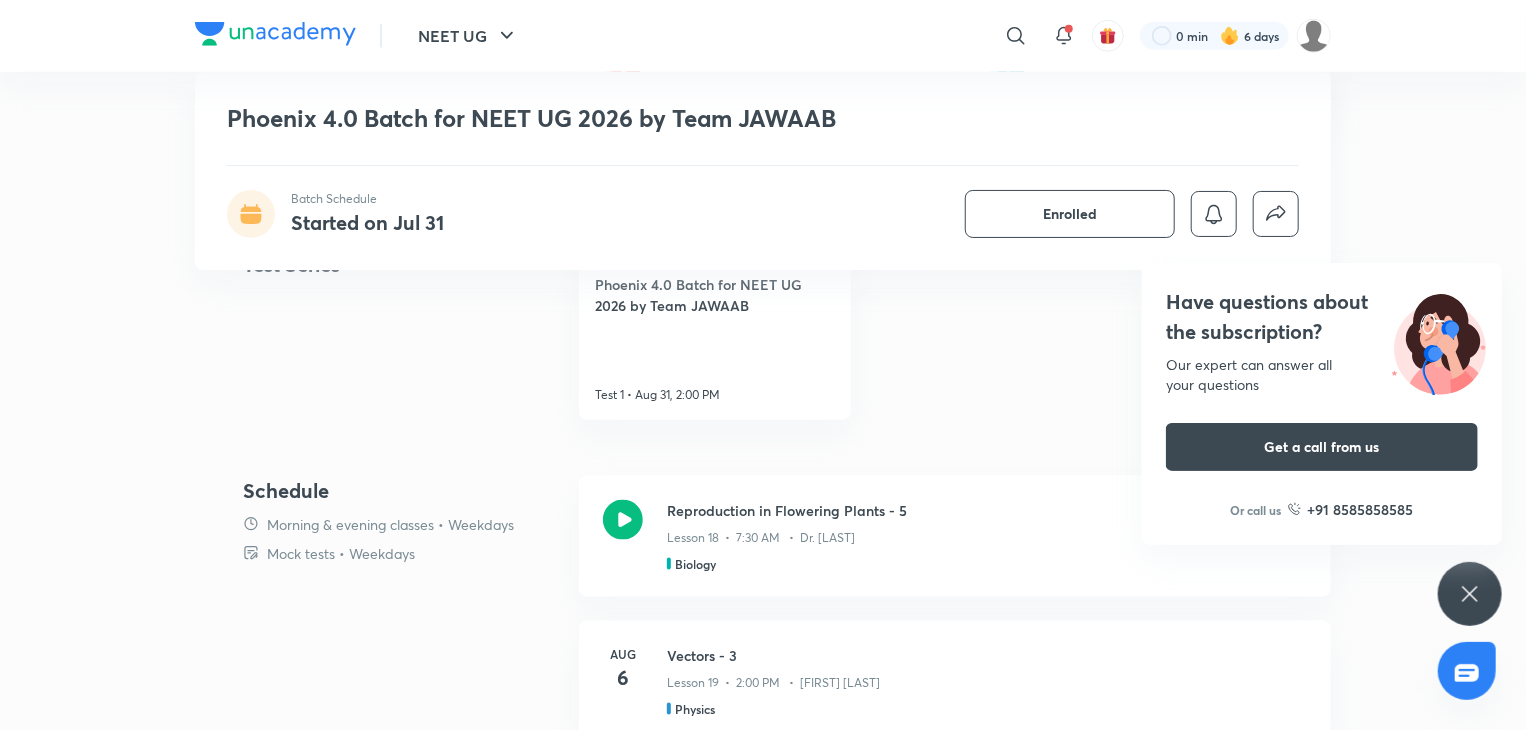 scroll, scrollTop: 962, scrollLeft: 0, axis: vertical 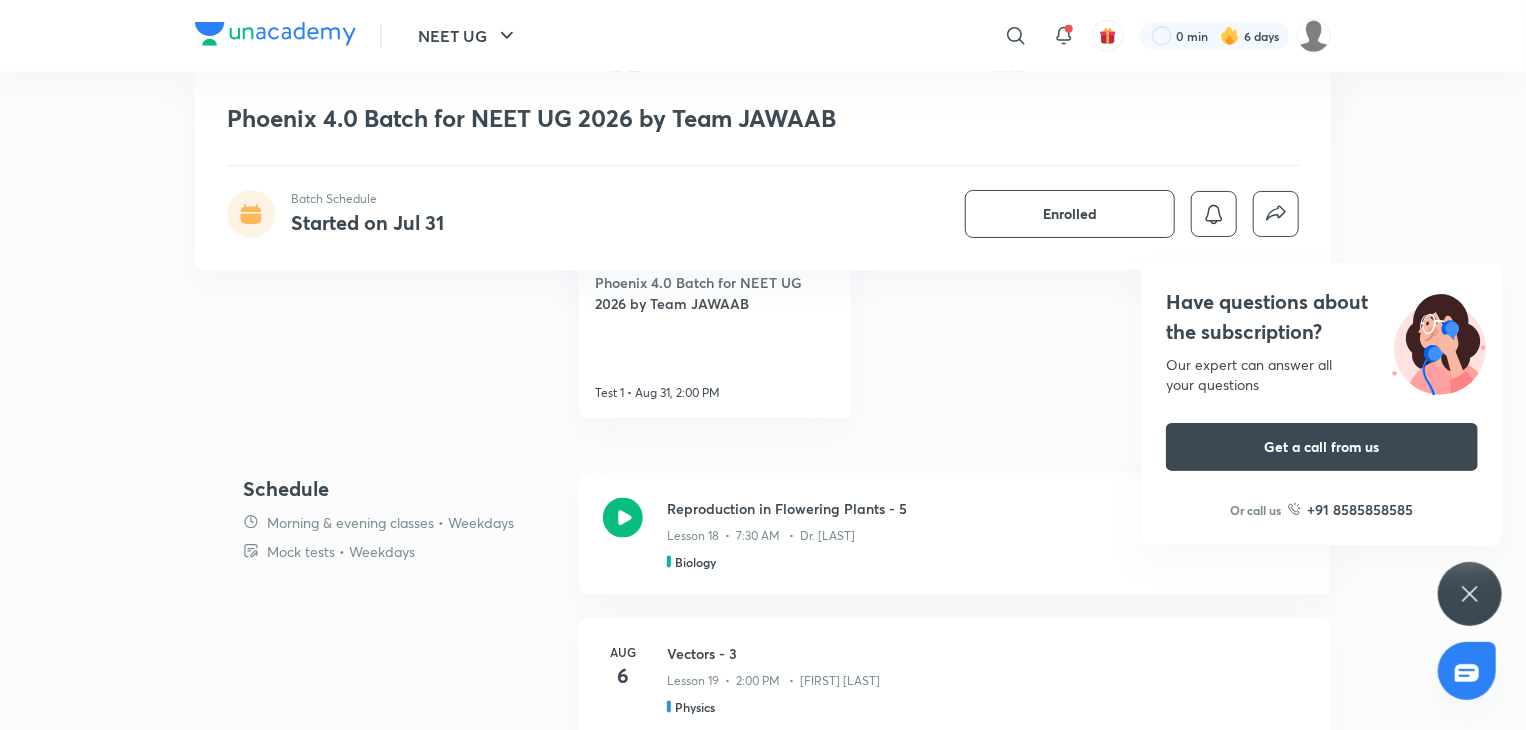 click on "NEET UG ​ 0 min 6 days Phoenix 4.0 Batch for NEET UG 2026 by Team JAWAAB Batch Schedule Started on Jul 31 Enrolled NEET UG Plus Batches हिN Full Syllabus Batch Phoenix 4.0 Batch for NEET UG 2026 by Team JAWAAB  Prateek Jain, Ajit Chandra Divedi (ACiD Sir) and 4 more Join our specialized Droppers batch for NEET UG 2026 aspirants. Led by experienced educators with a track record for generating top rankers, this program offers comprehensive coverage of Chemistry, Physics, and Biology syllabus along with expert strategies, invaluable tips, and practice sessions. Additionally, dedicated doubt-solving sessions ensure that all doubts are instantly resolved. The batch has been designed for learners at any stage o...  Read more Batch Schedule Started on Jul 31 Enrolled Demo classes   Watch free classes by the educators of this batch   1.6K Hindi Chemistry Ranker Series on Complete IOC - Mock Test 1 Ramesh Sharda 6th Mar • 1h 30m   1.1K Hindi Chemistry Ask me anything about Neet Ug Ajay Mishra (Akm)   4.4K   18" at bounding box center [763, 1720] 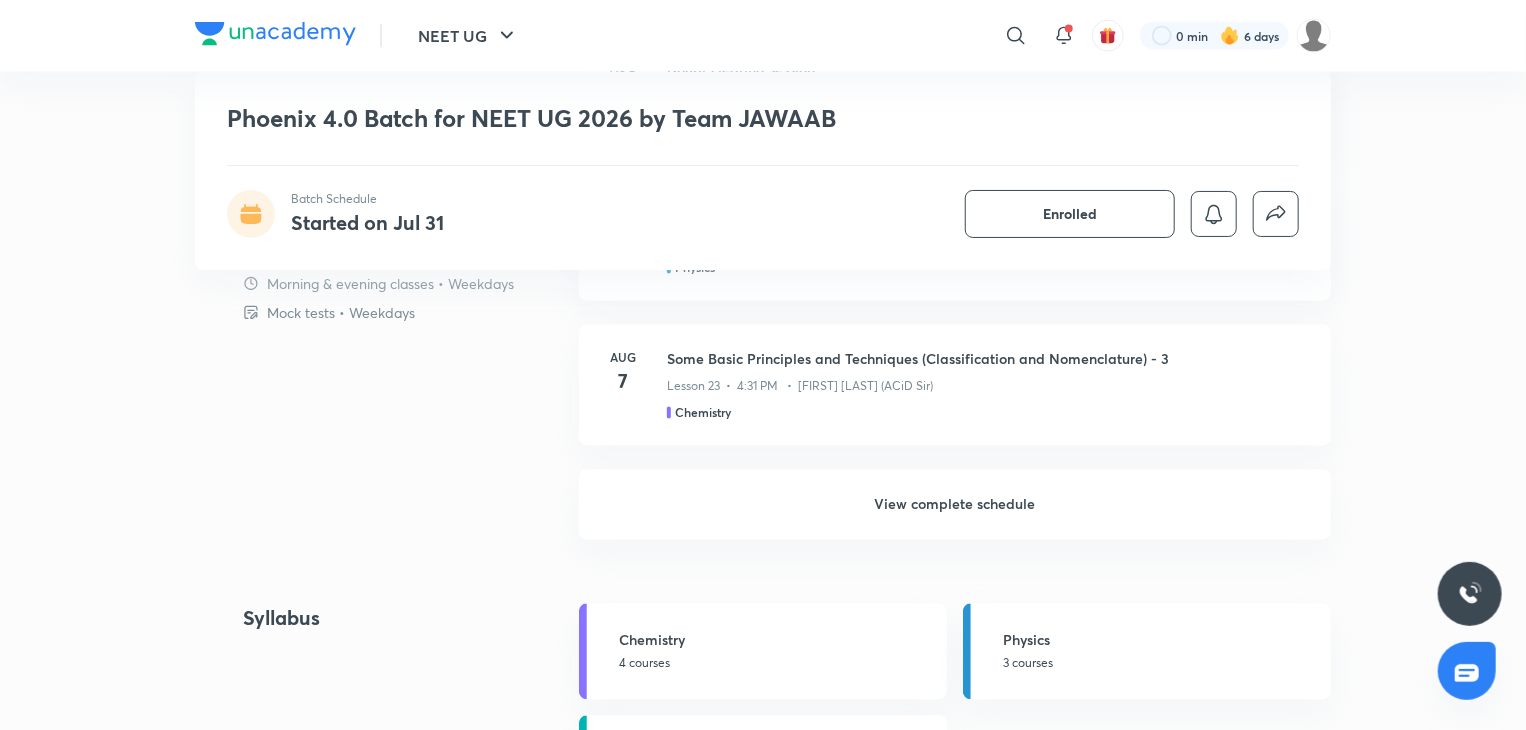scroll, scrollTop: 1838, scrollLeft: 0, axis: vertical 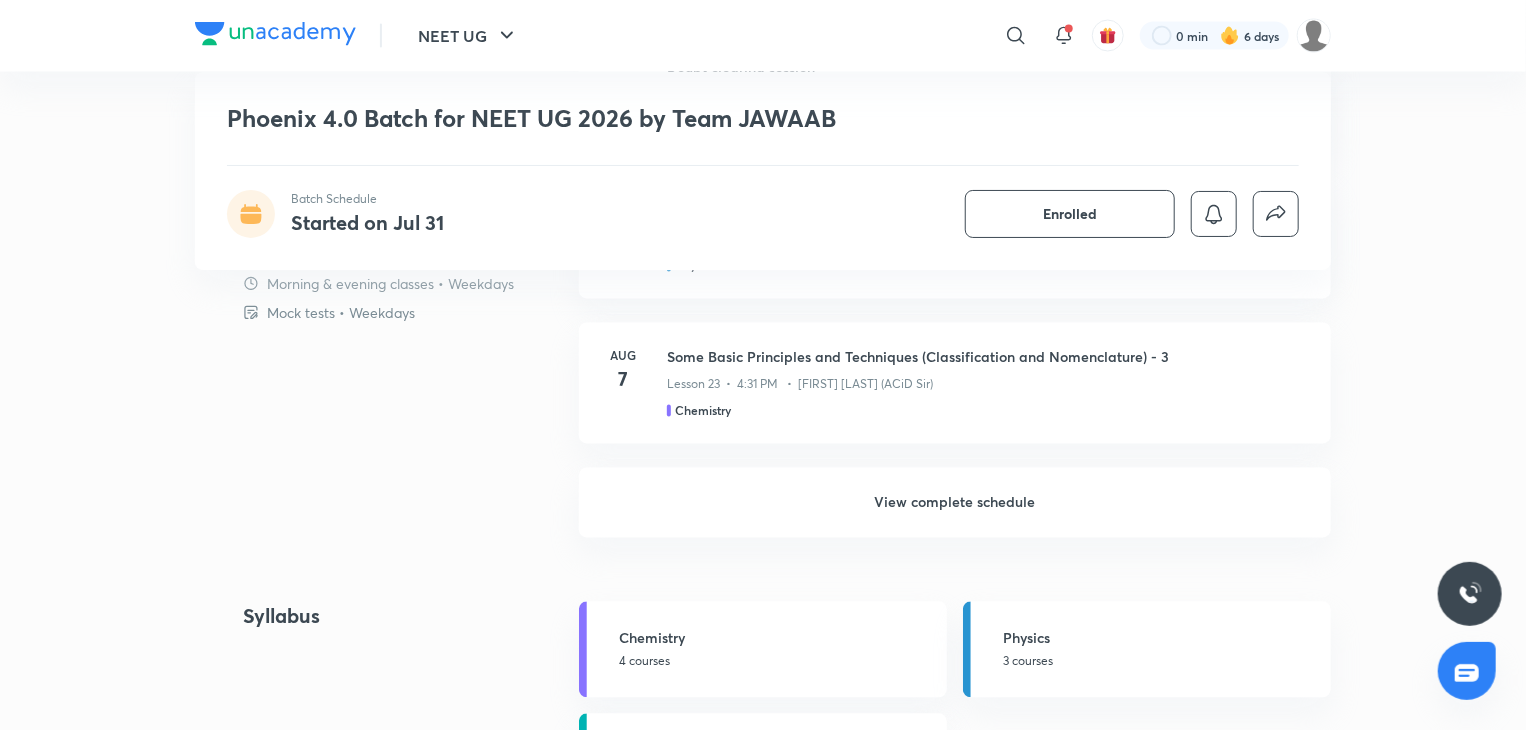 click on "View complete schedule" at bounding box center (955, 503) 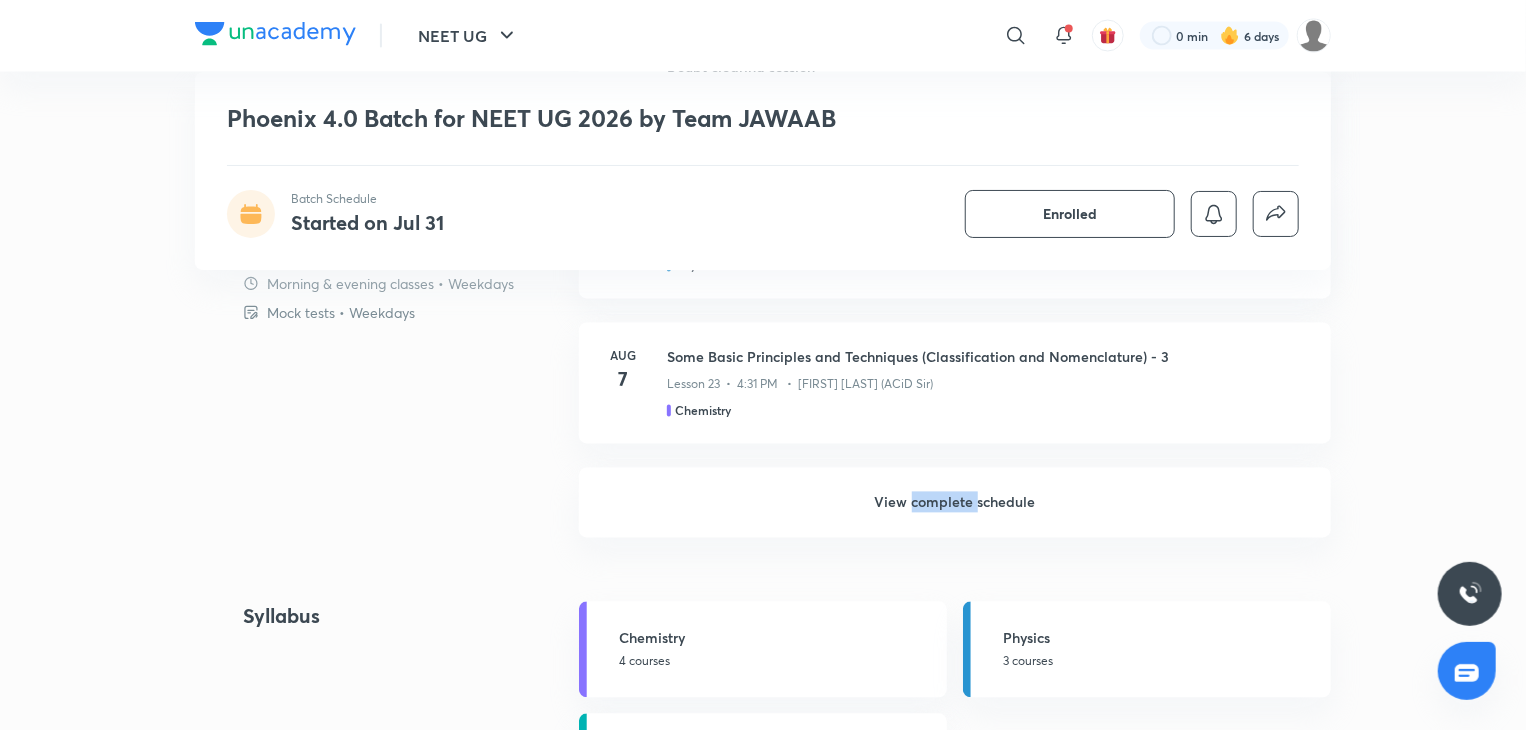 click on "View complete schedule" at bounding box center [955, 503] 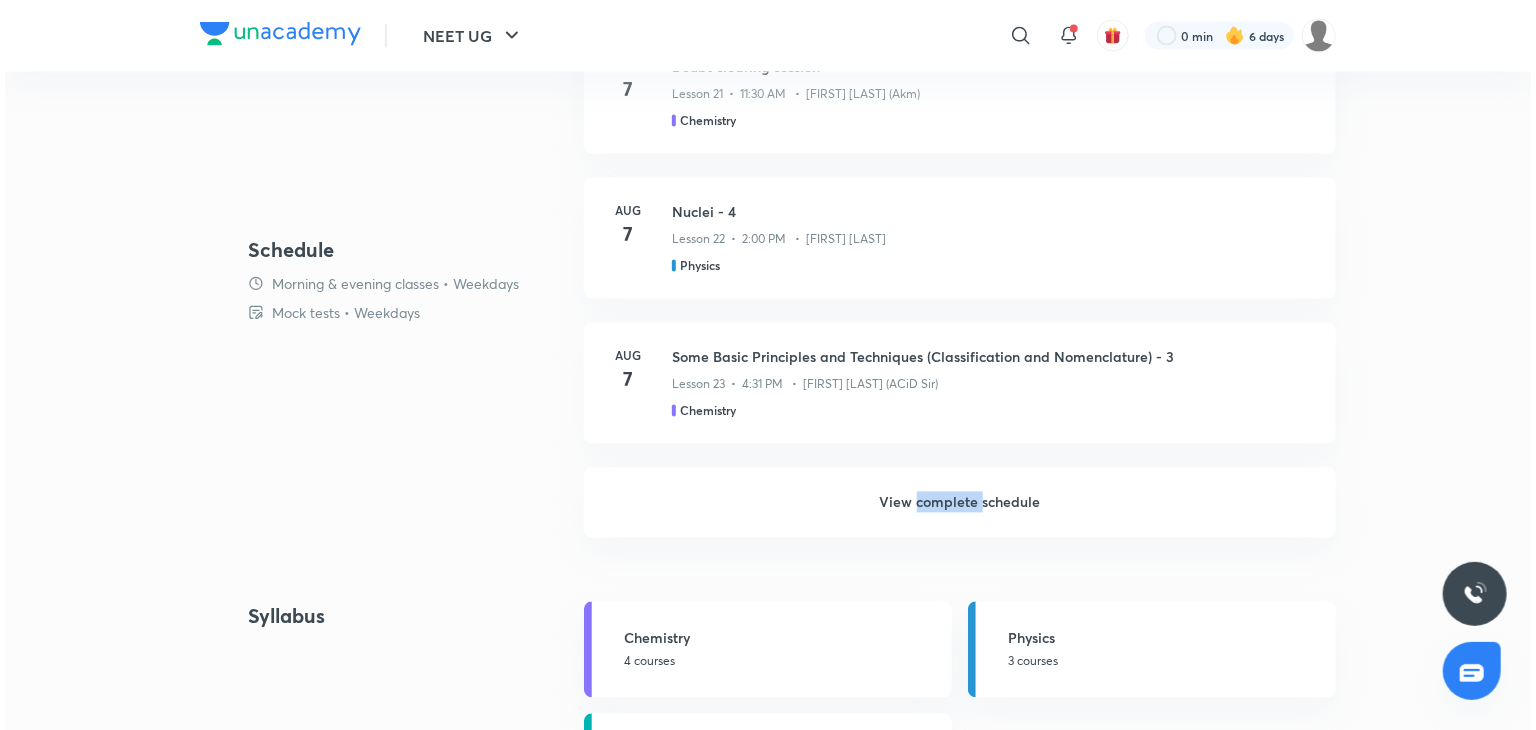 scroll, scrollTop: 0, scrollLeft: 0, axis: both 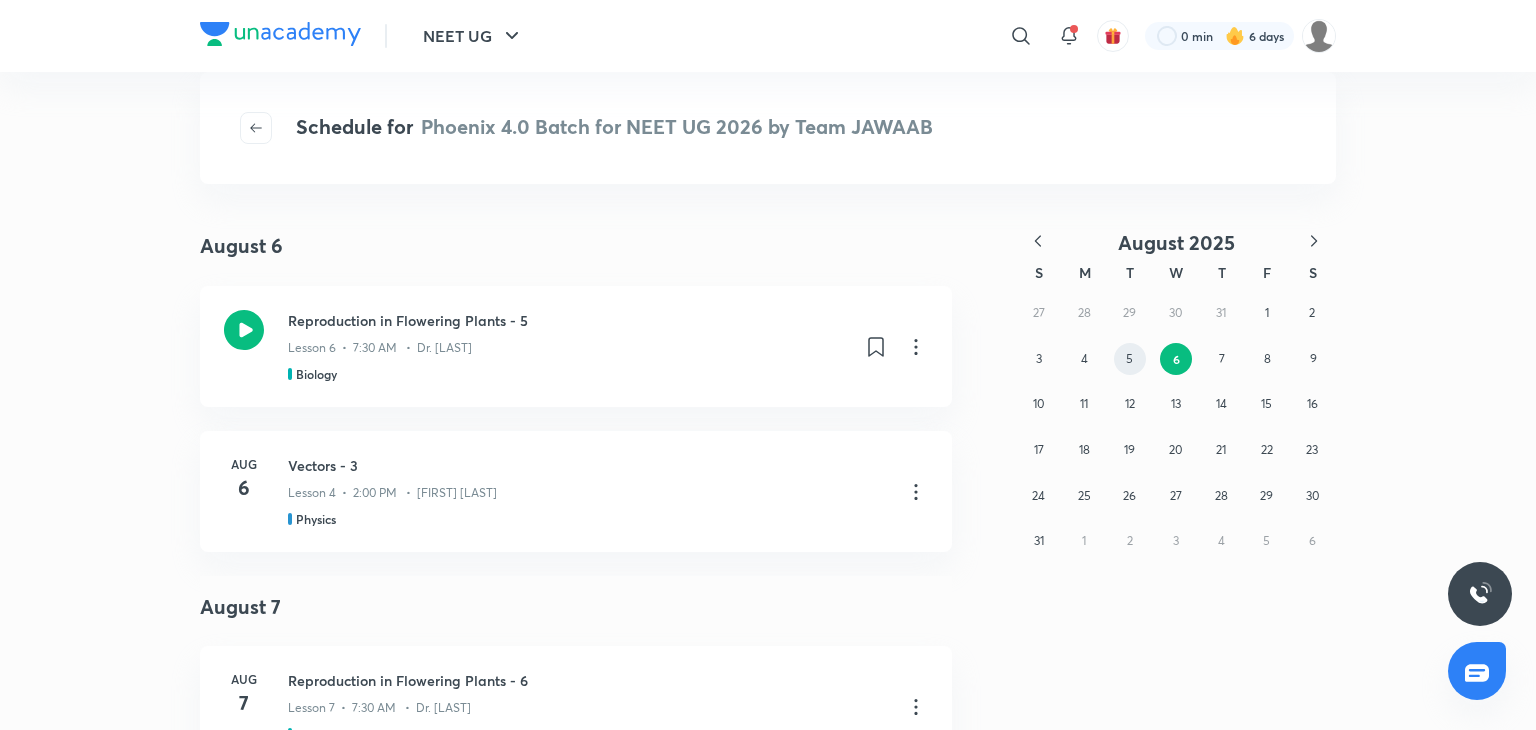 click on "5" at bounding box center (1130, 359) 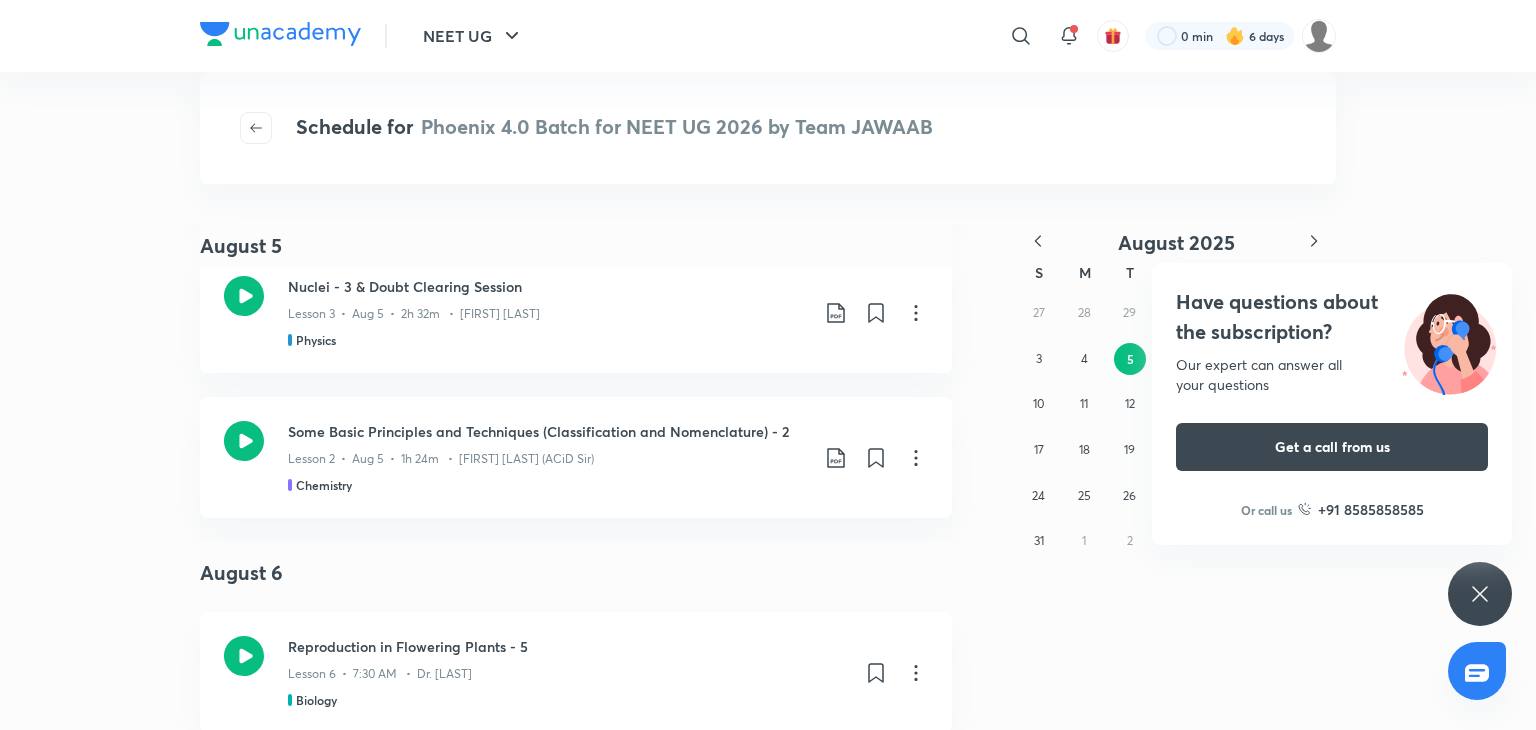 scroll, scrollTop: 4785, scrollLeft: 0, axis: vertical 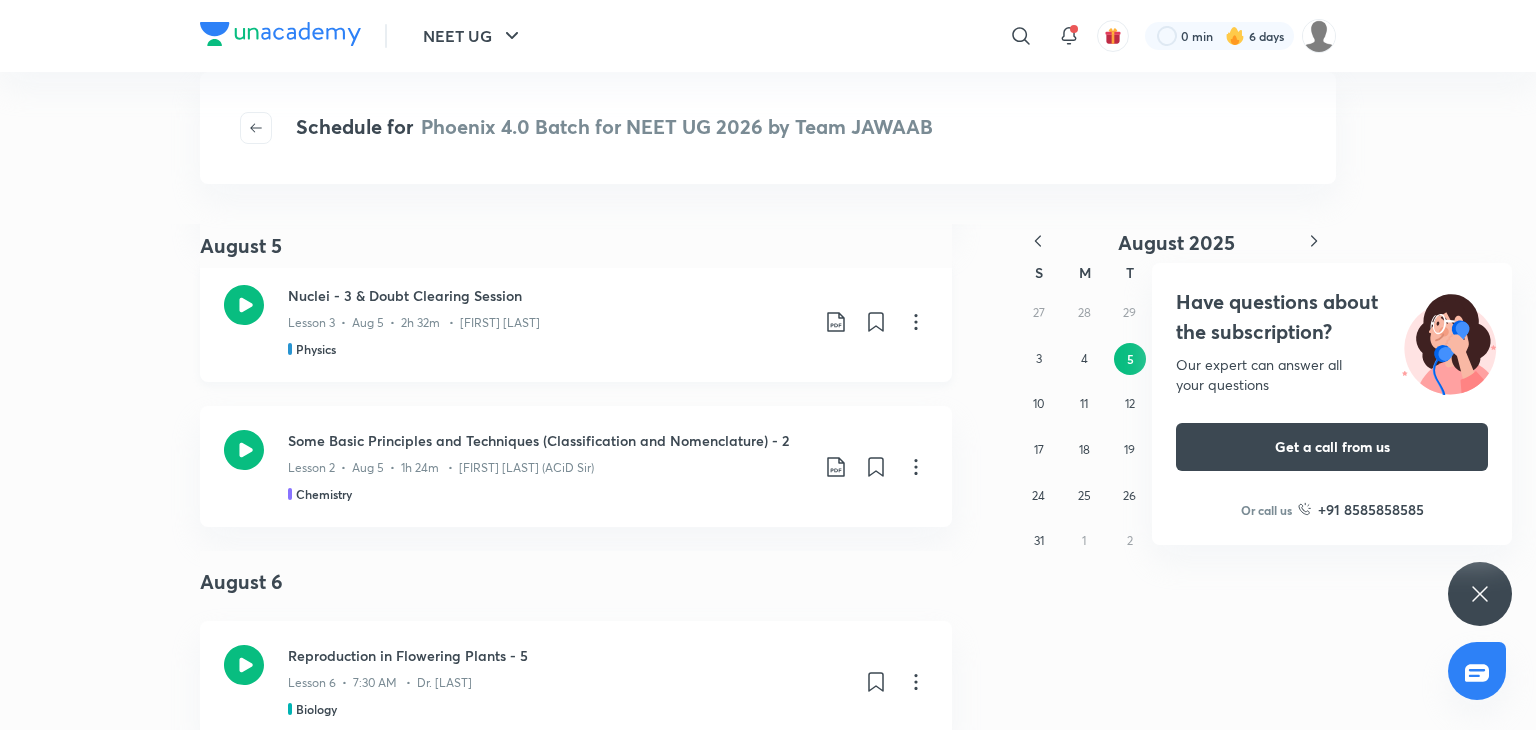 click on "Nuclei - 3 & Doubt Clearing Session Lesson 3  •  Aug 5  •  2h 32m   •  Prateek Jain Physics" at bounding box center [608, 321] 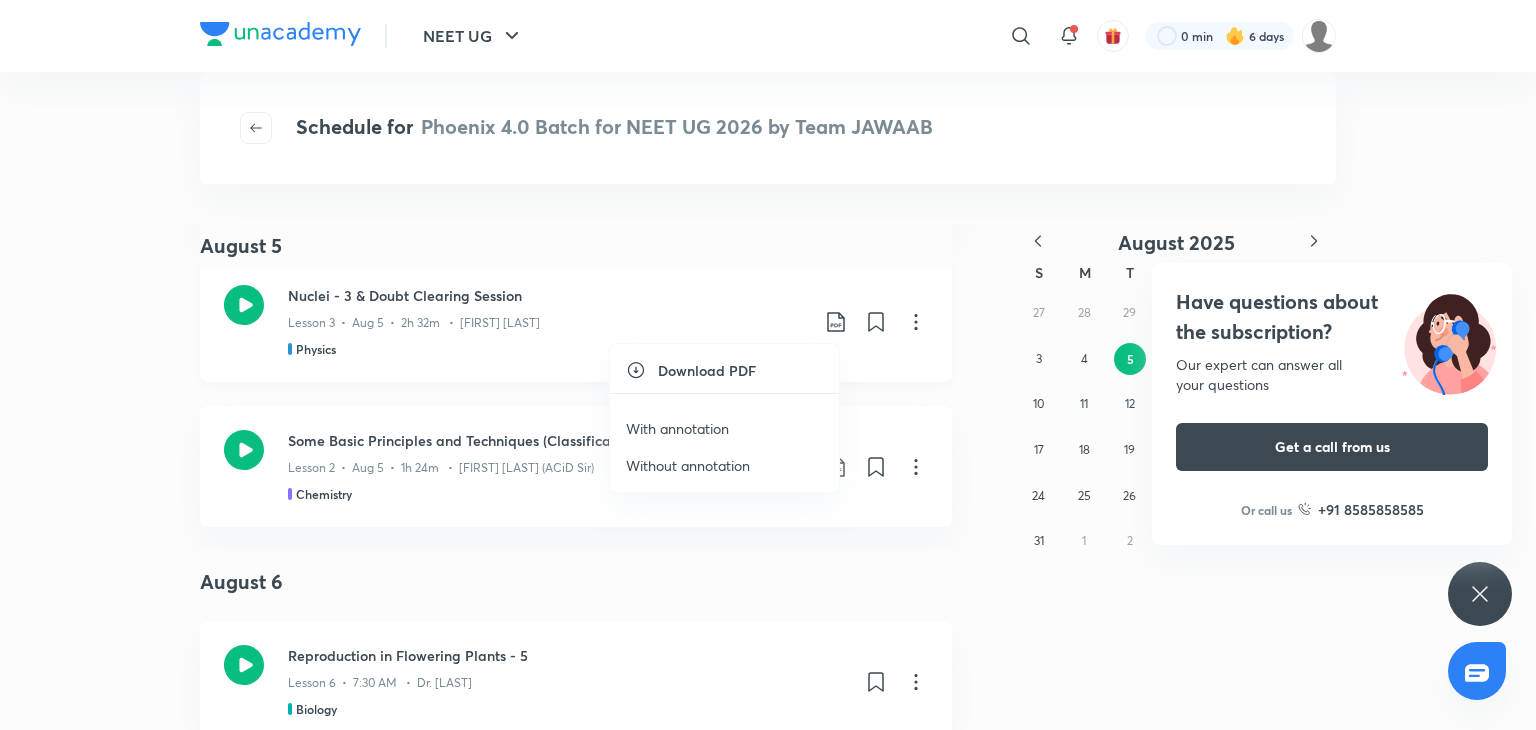 click at bounding box center (768, 365) 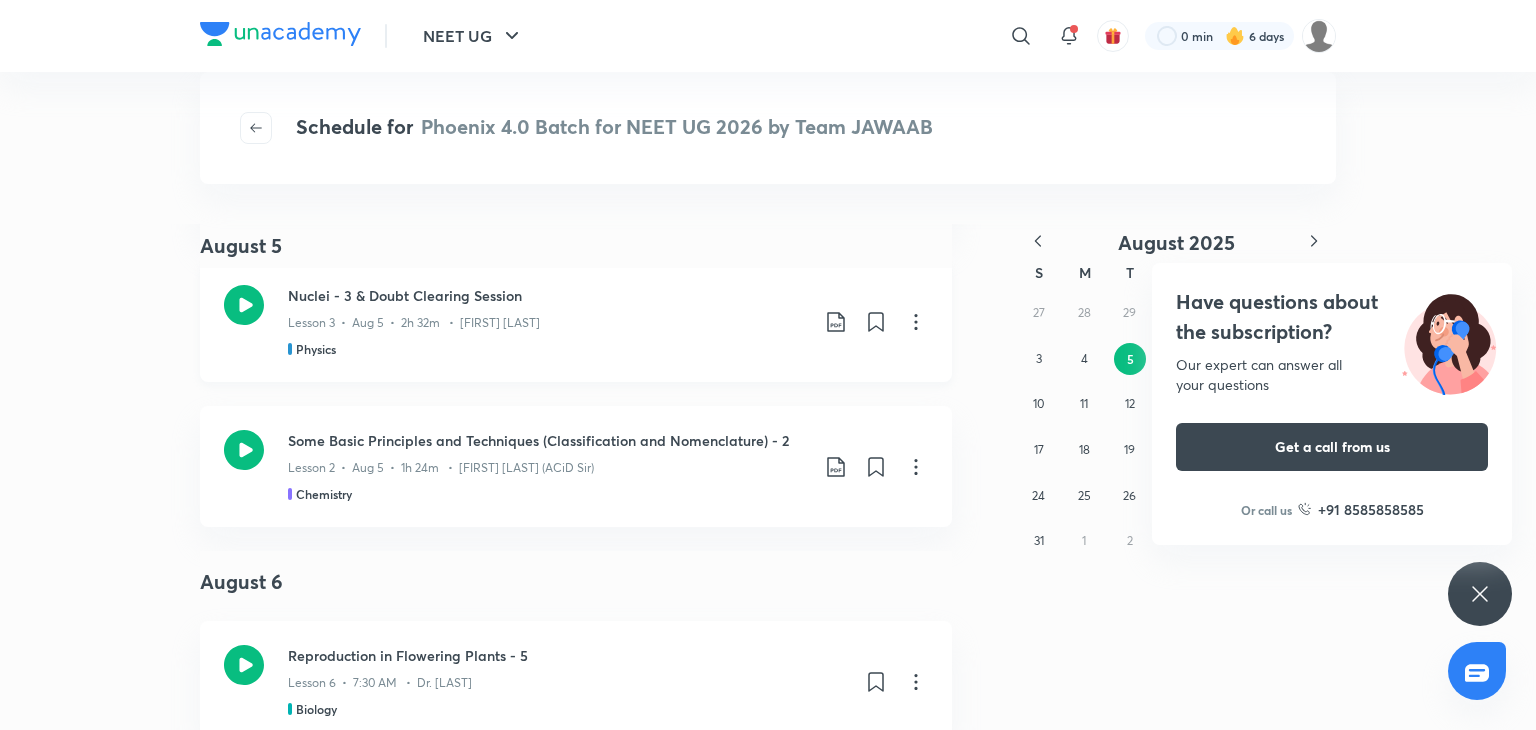 click 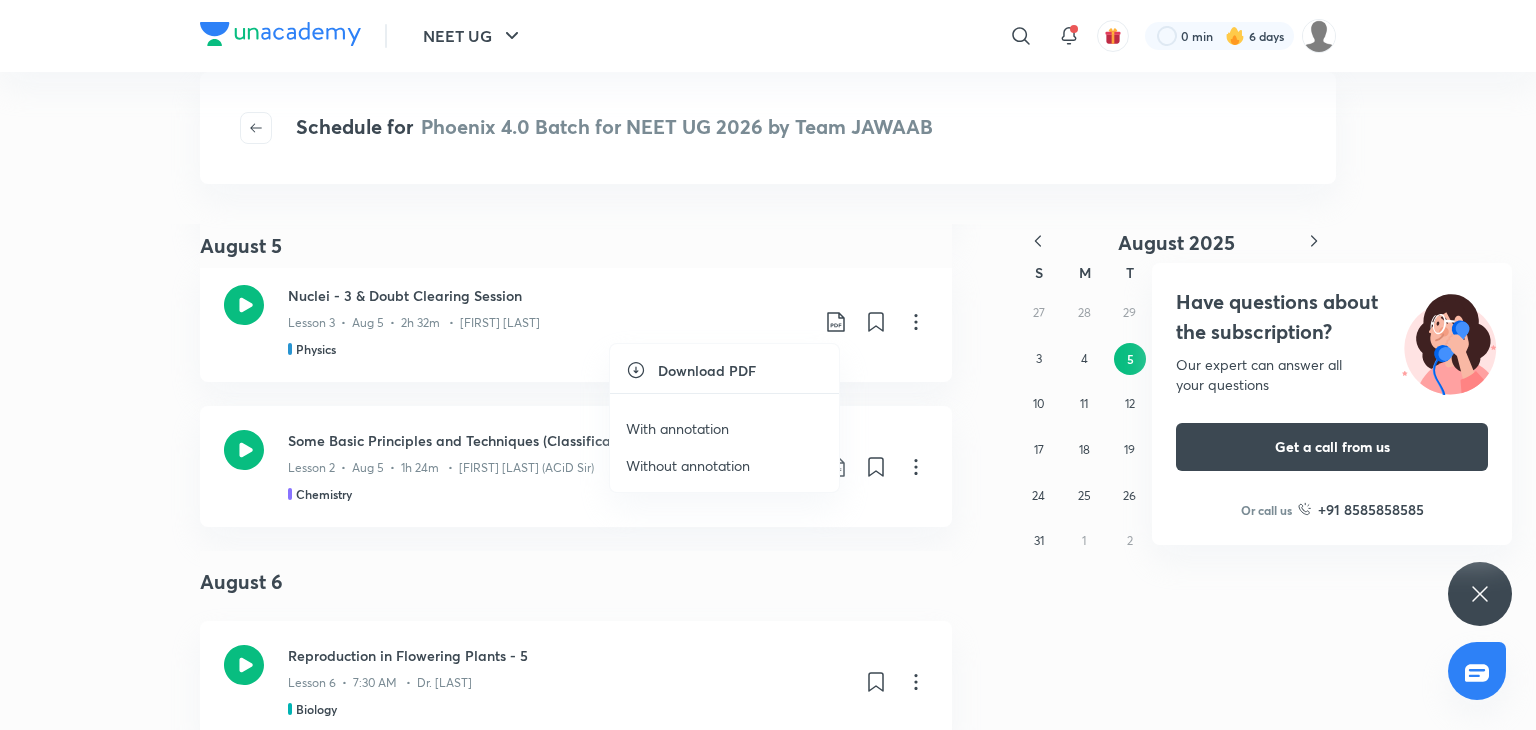 click on "With annotation" at bounding box center (724, 428) 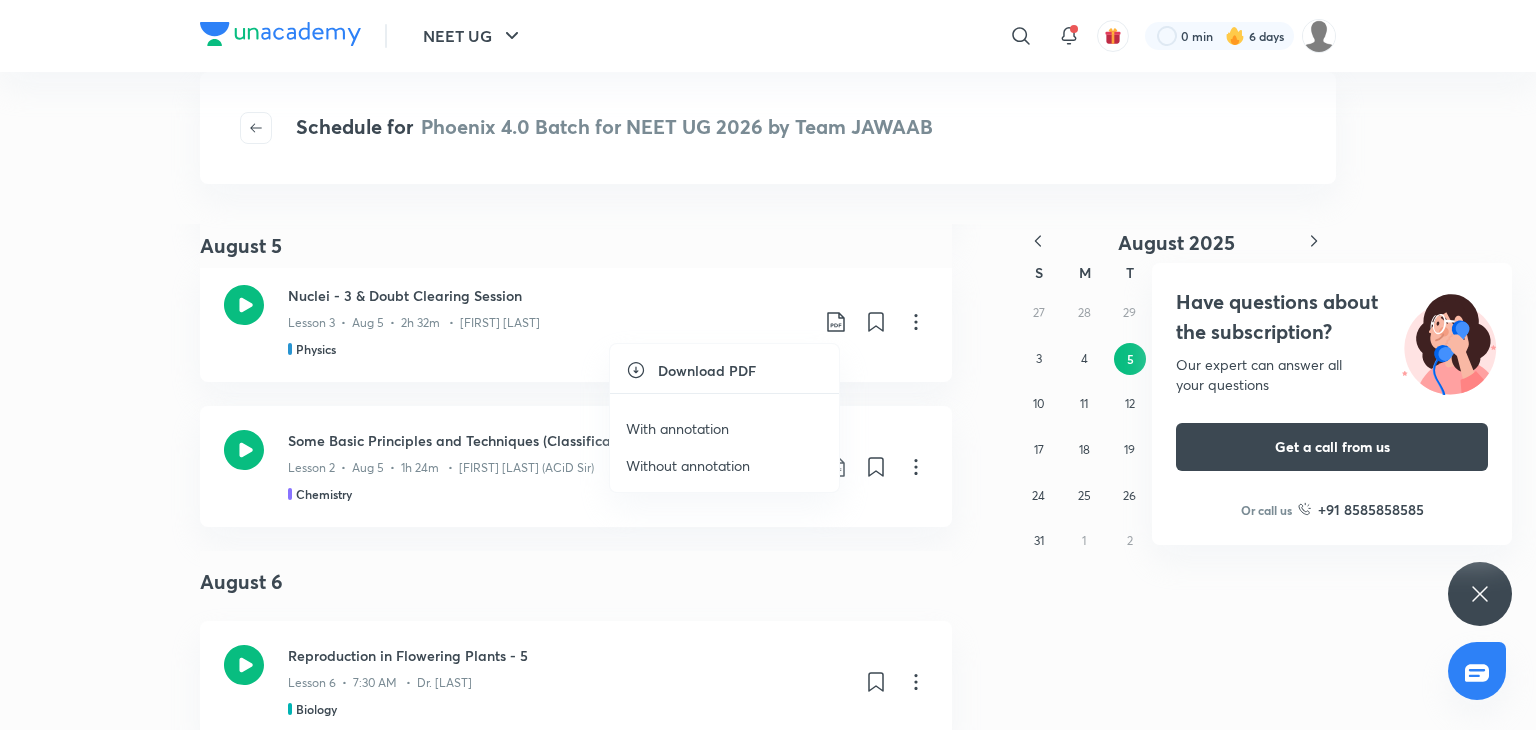 click on "With annotation" at bounding box center [724, 428] 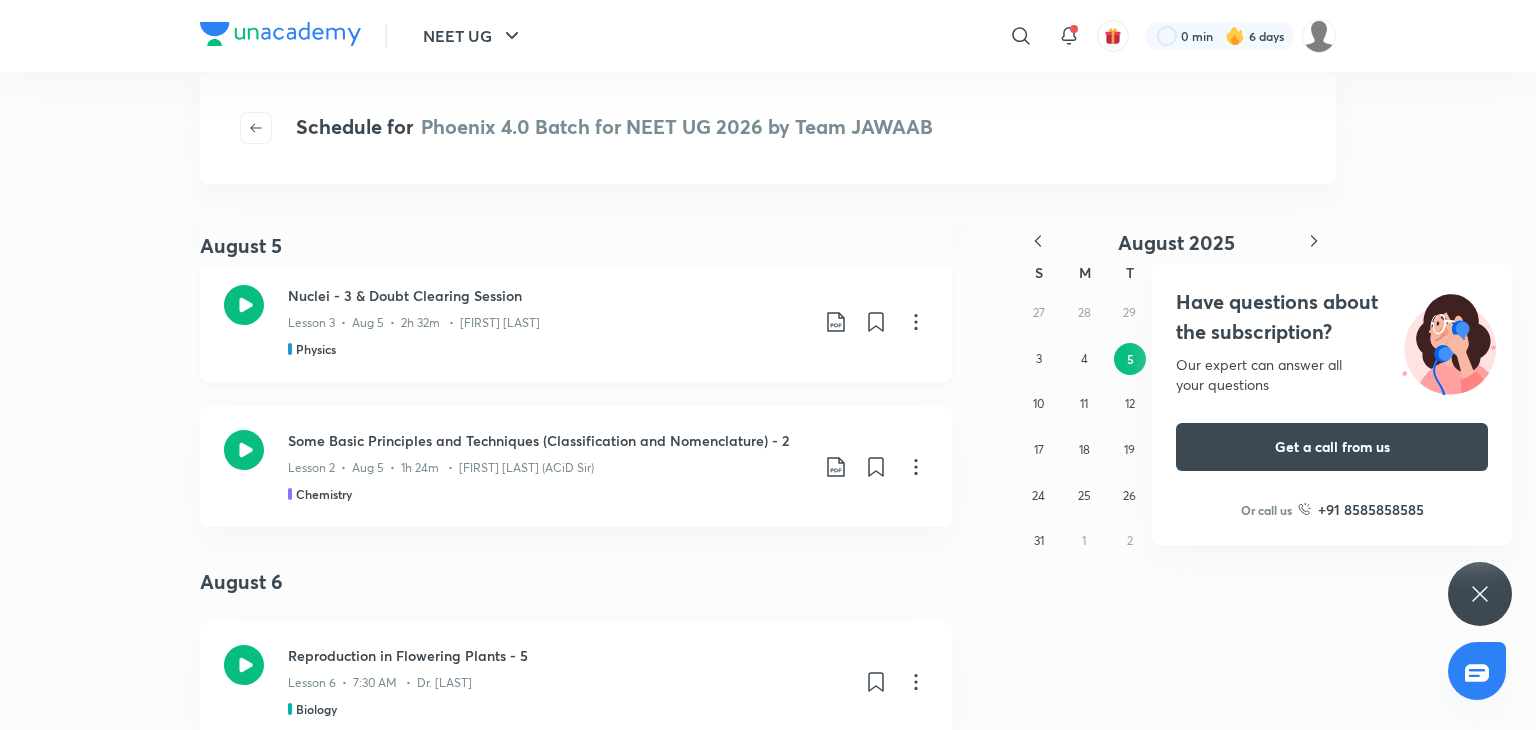 click 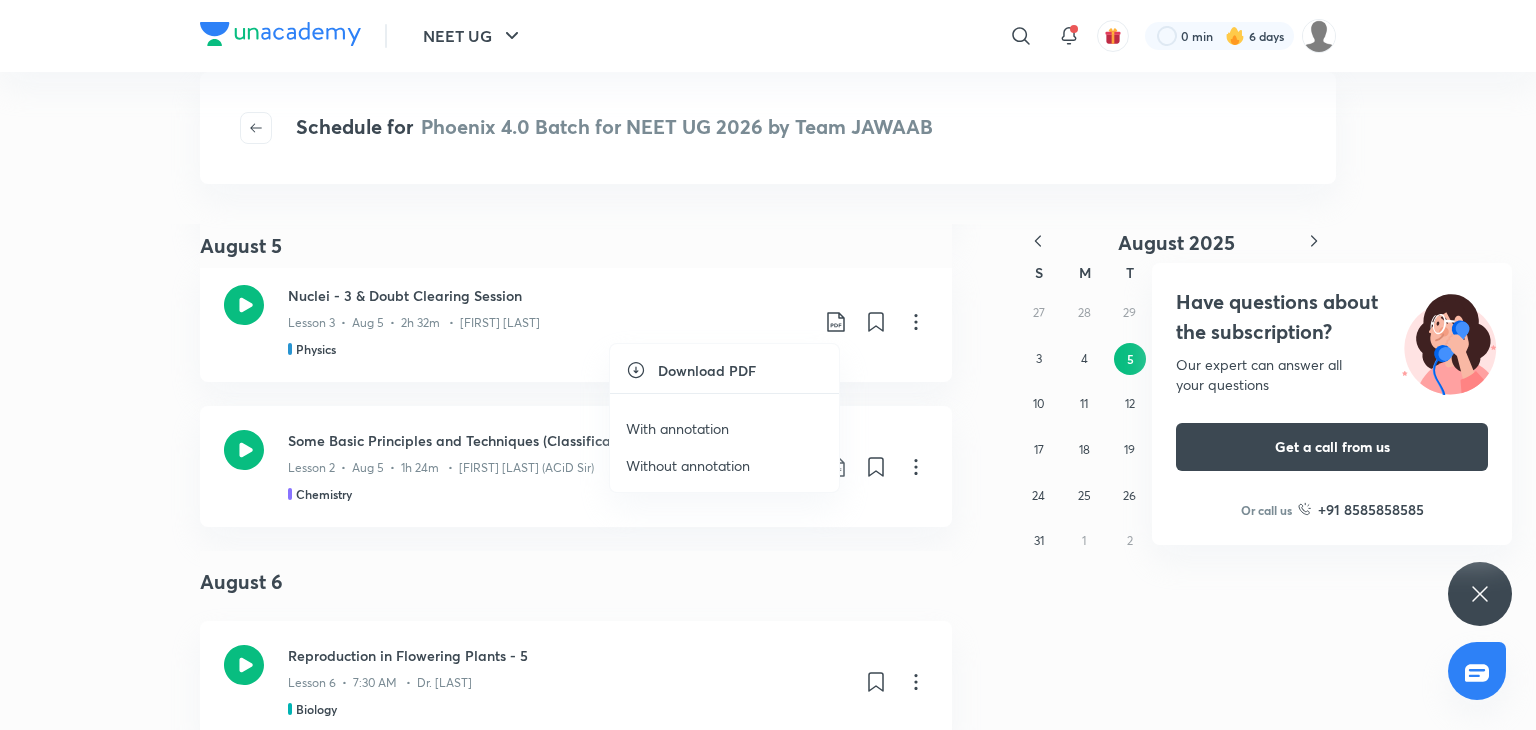 click on "With annotation" at bounding box center [677, 428] 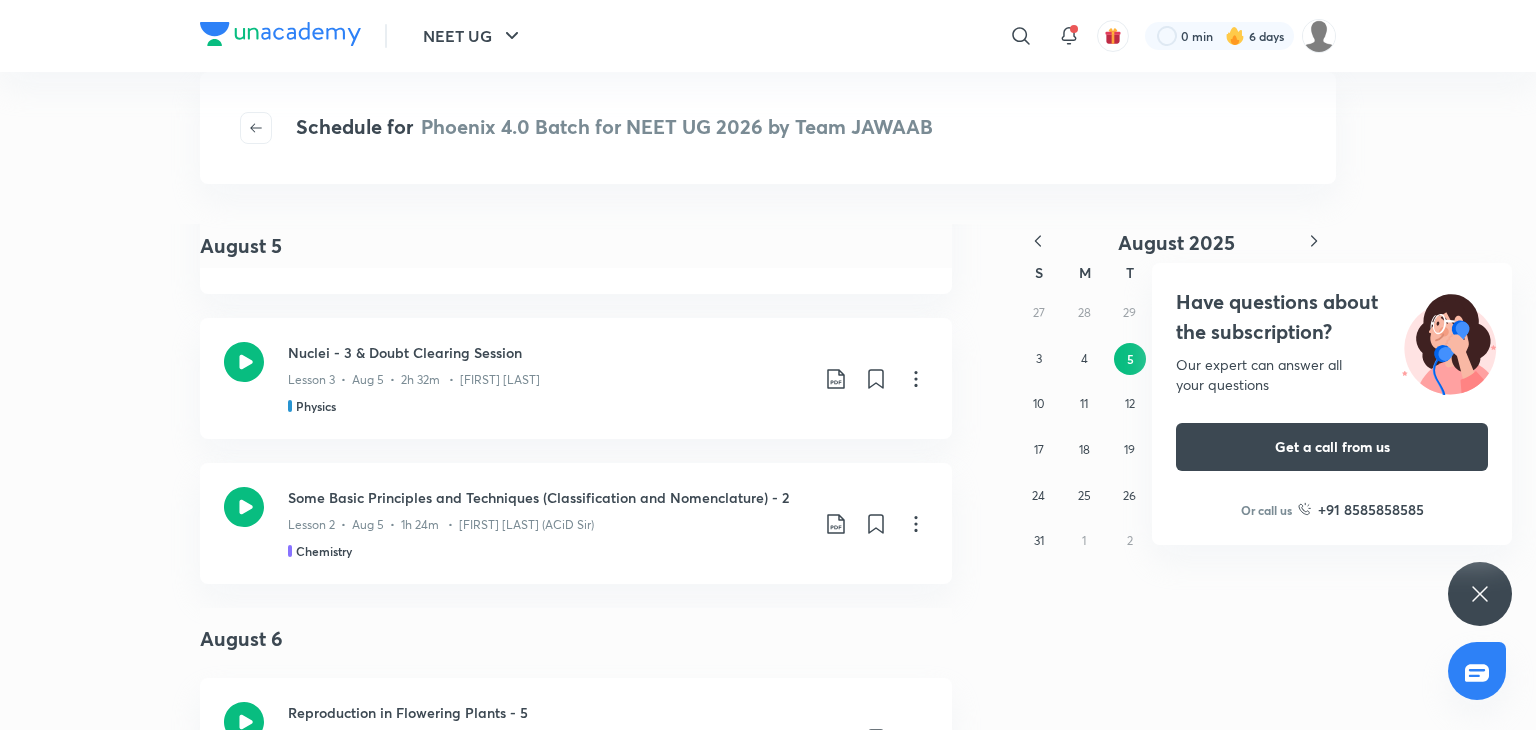 scroll, scrollTop: 4732, scrollLeft: 0, axis: vertical 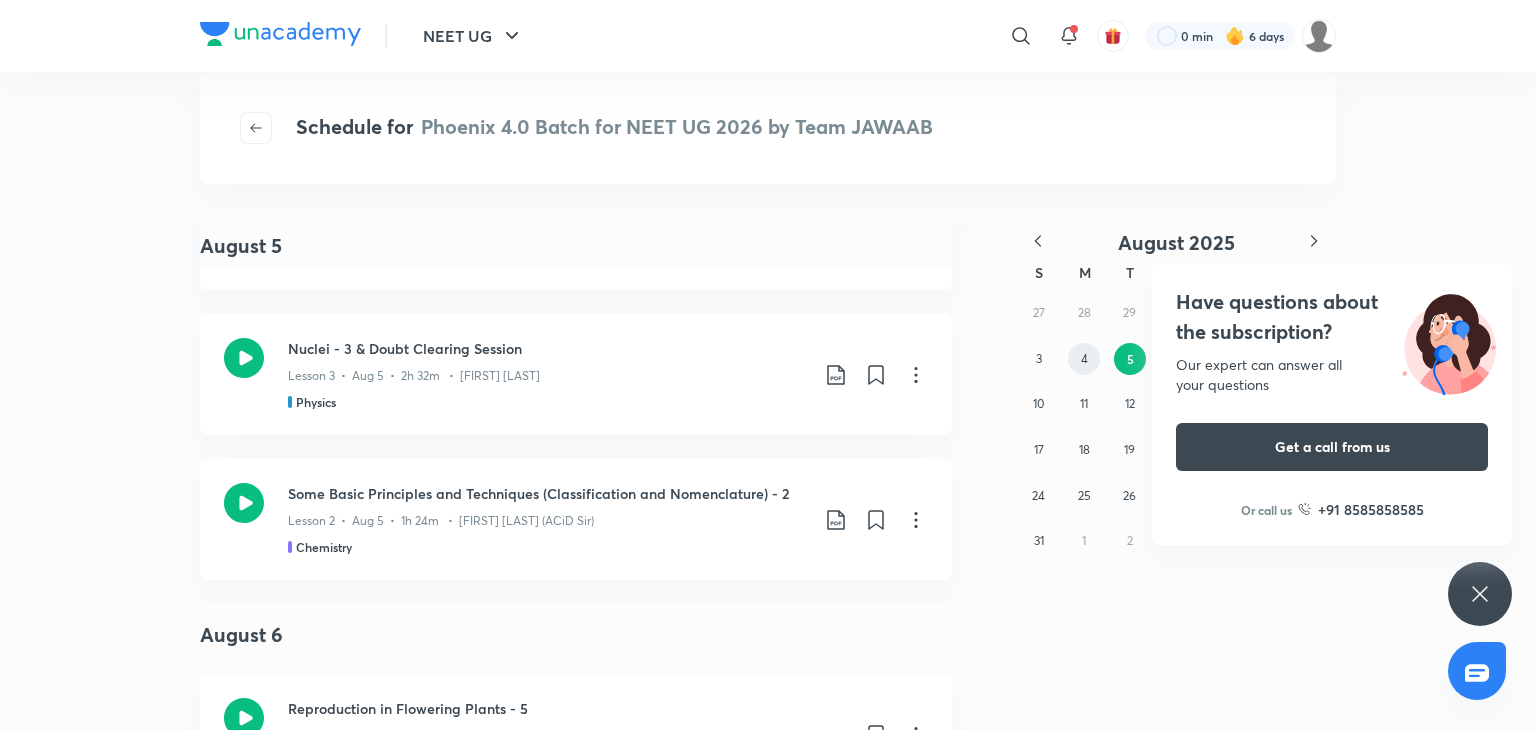 click on "4" at bounding box center (1084, 359) 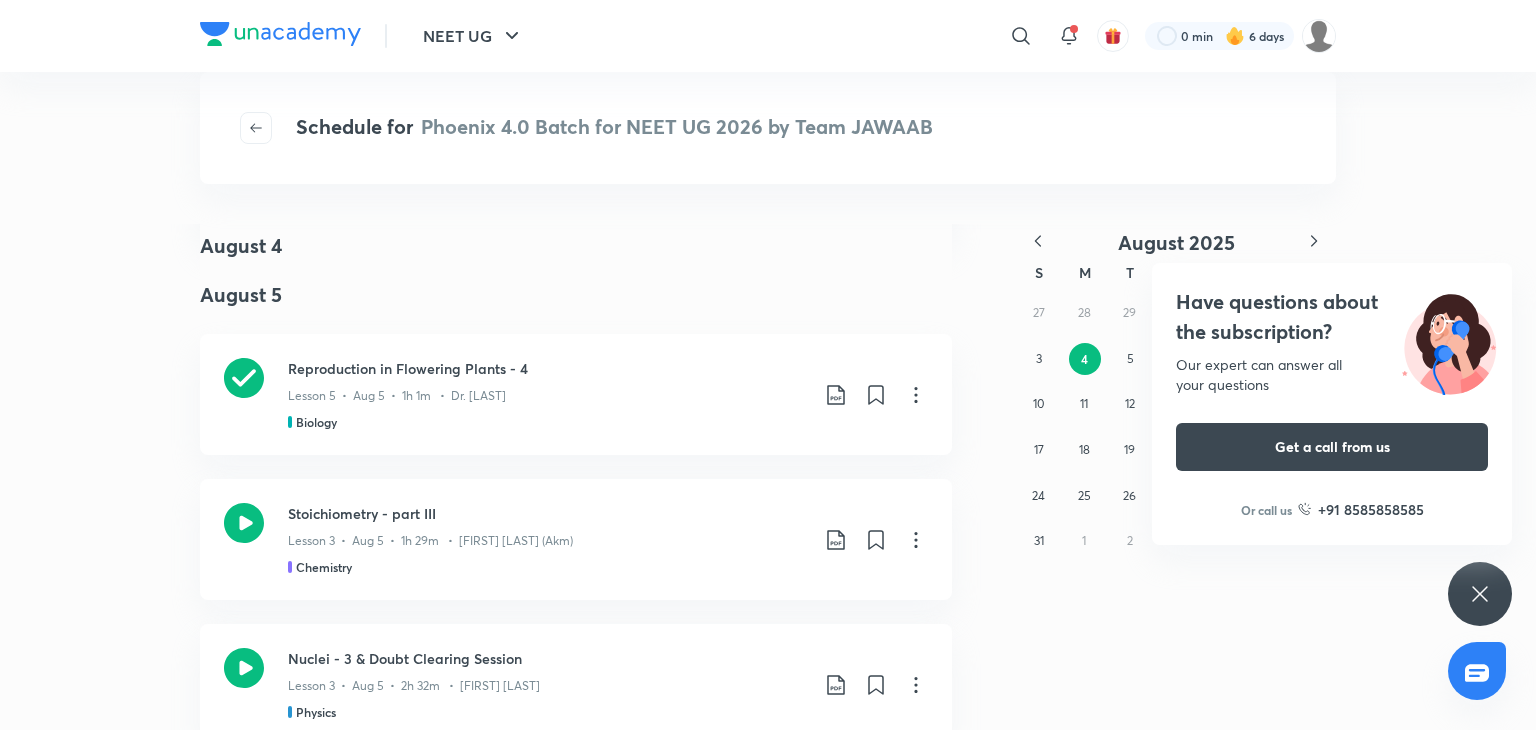 scroll, scrollTop: 0, scrollLeft: 0, axis: both 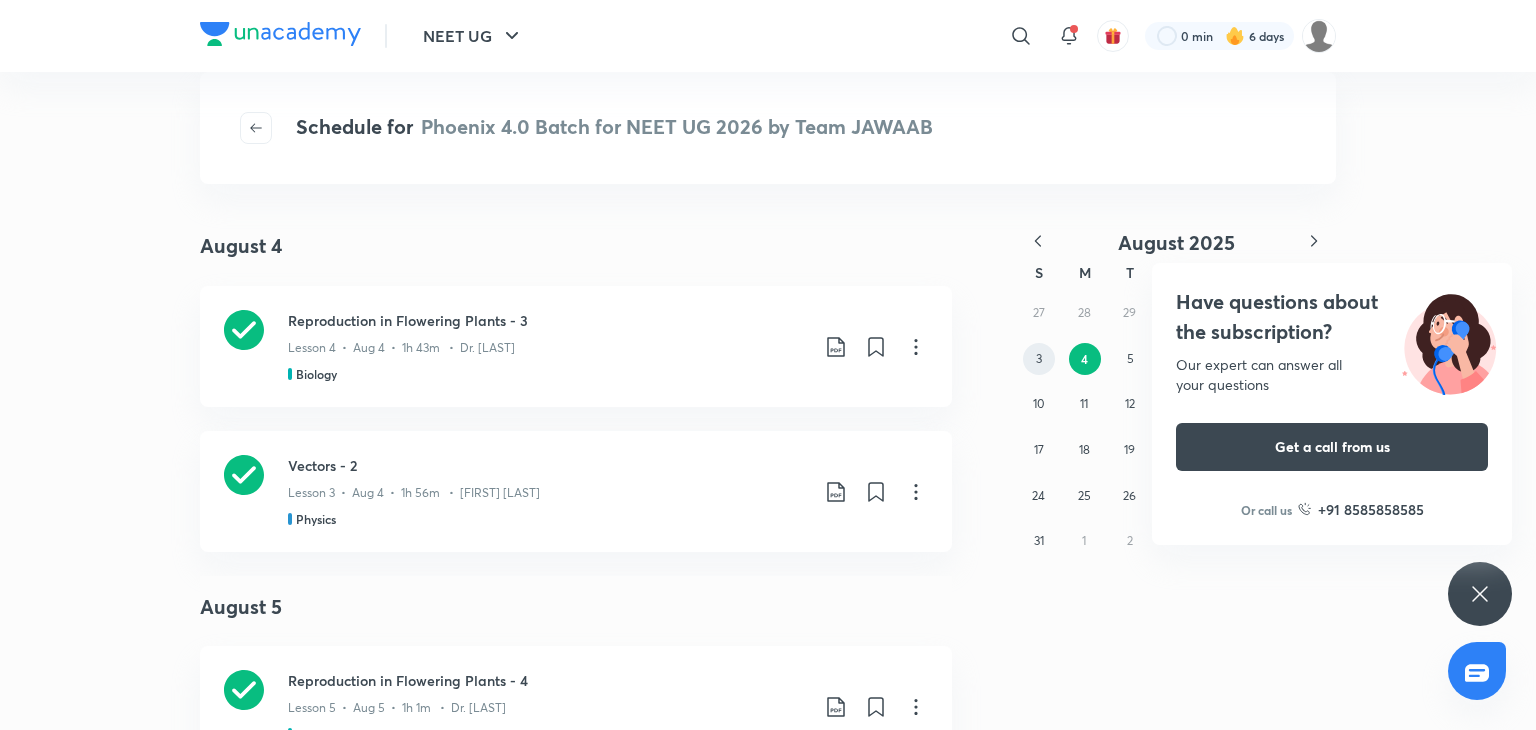 click on "3" at bounding box center (1039, 359) 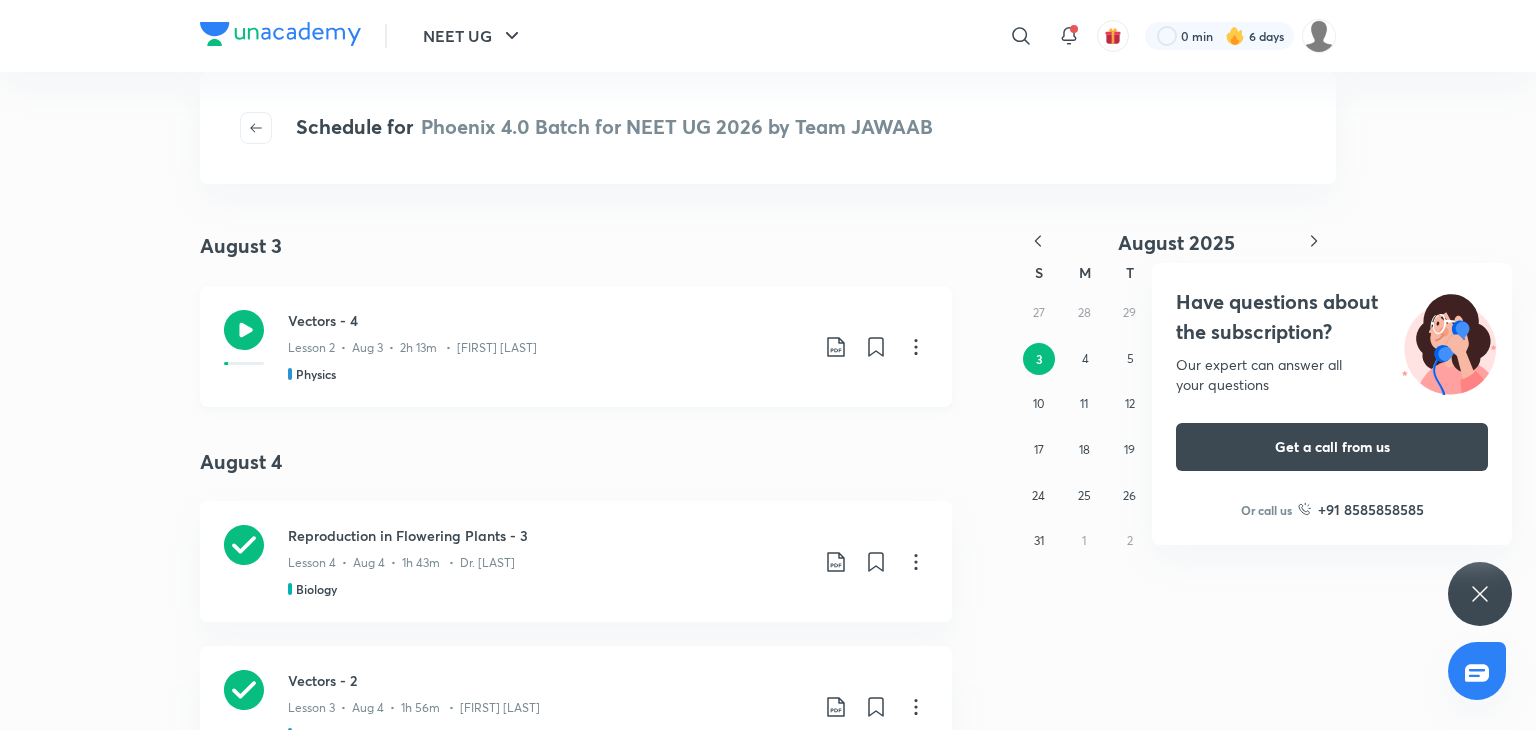 click 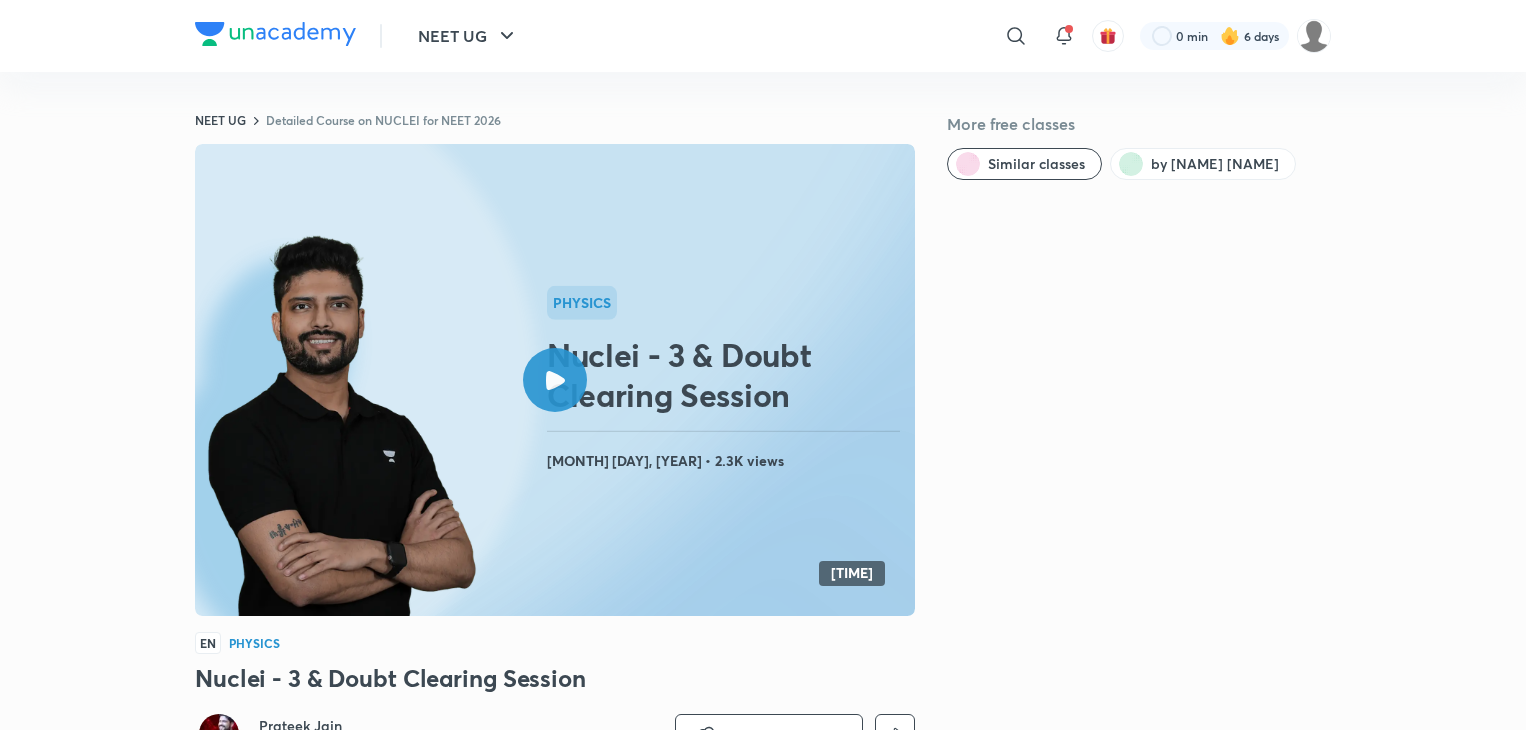 scroll, scrollTop: 0, scrollLeft: 0, axis: both 